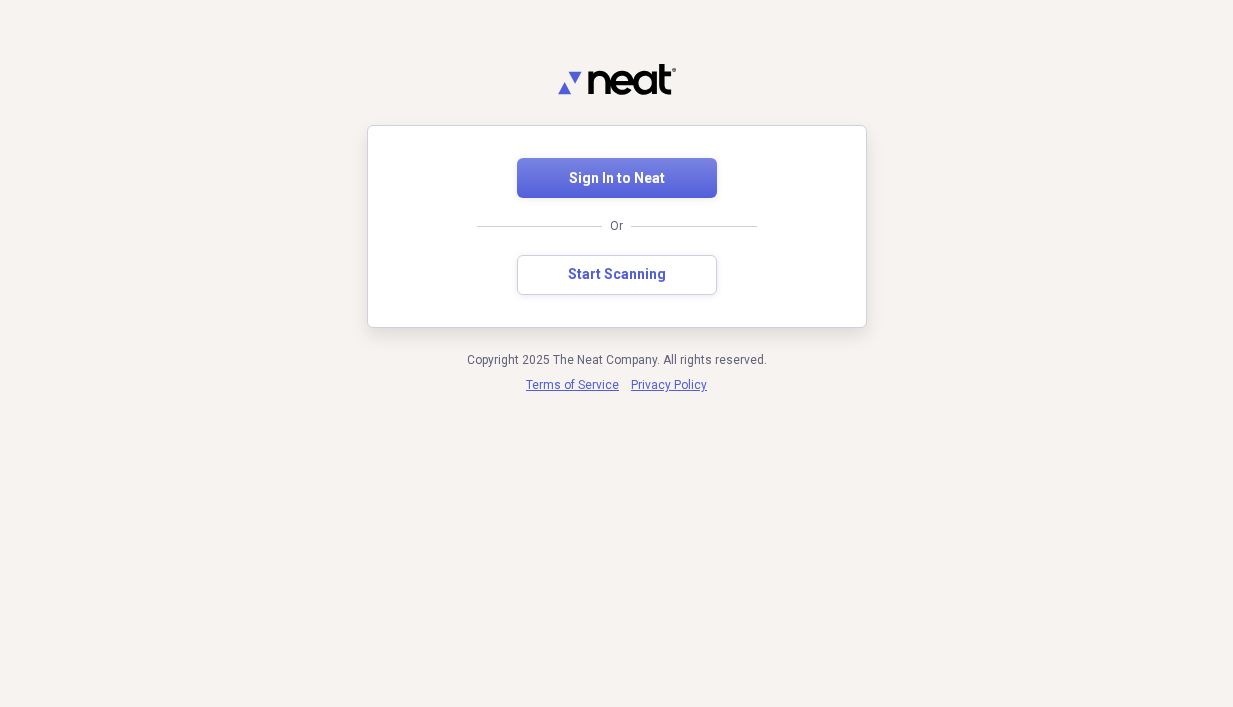 scroll, scrollTop: 0, scrollLeft: 0, axis: both 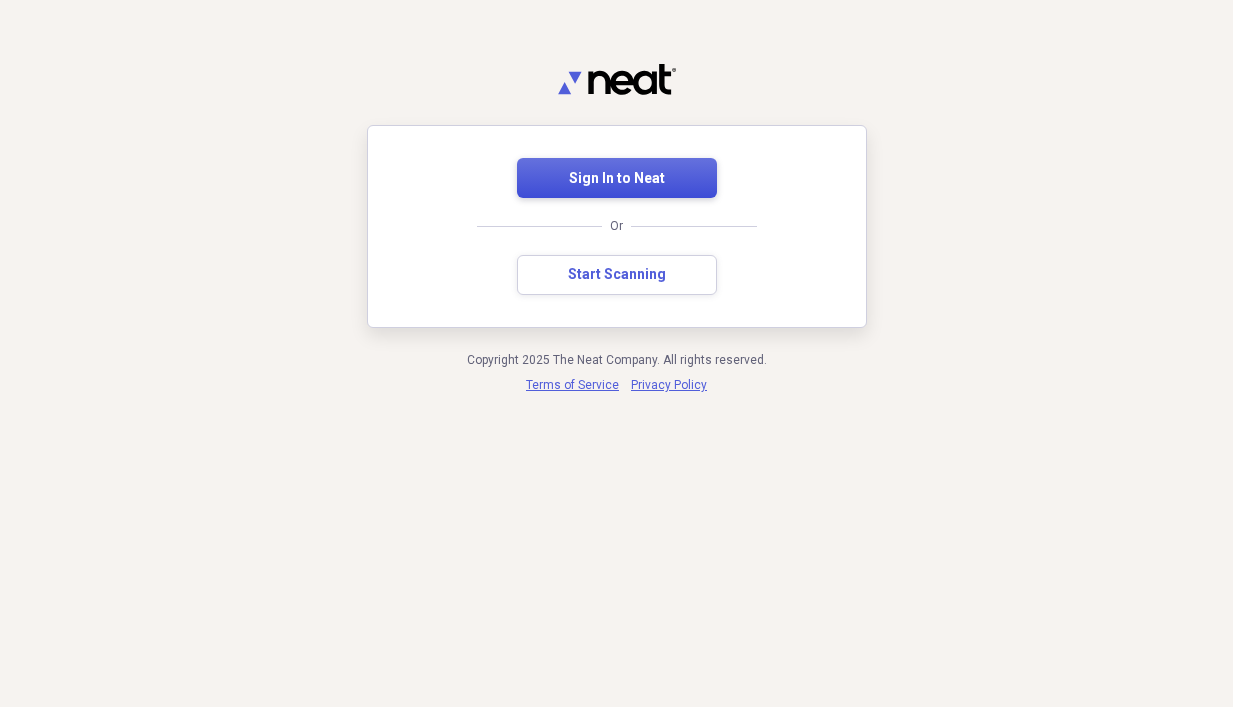 click on "Sign In to Neat" at bounding box center [617, 179] 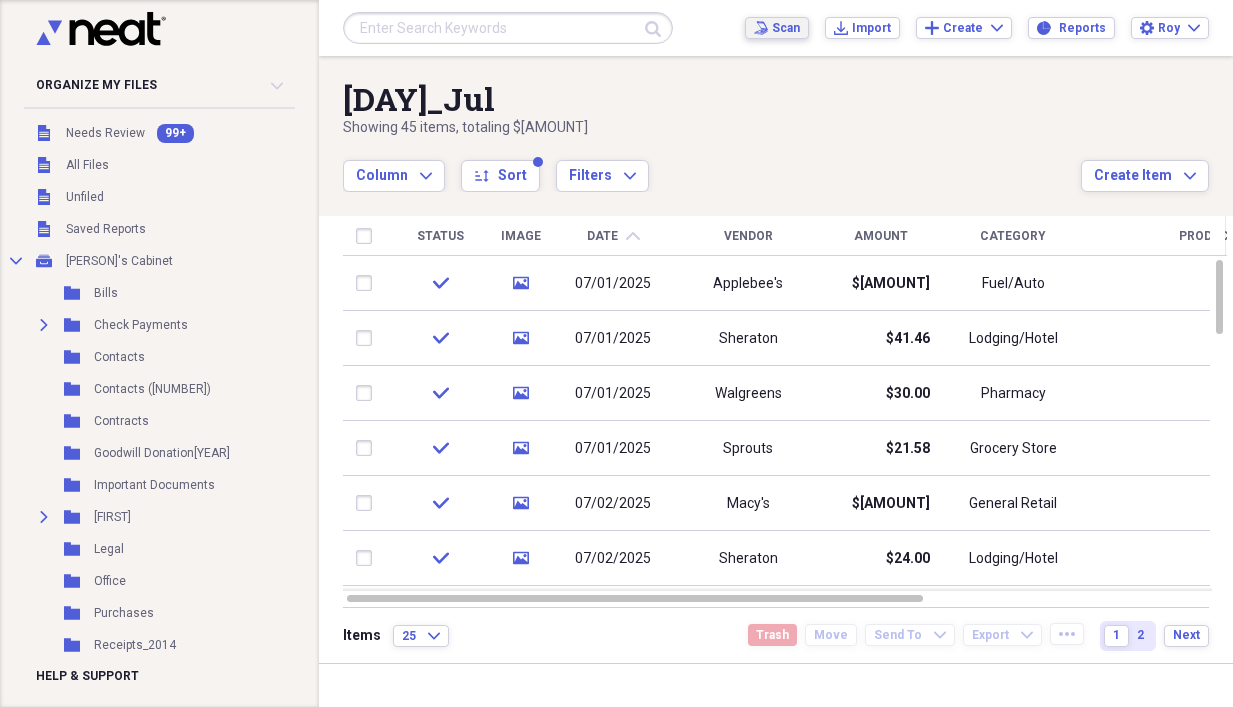 click on "Scan Scan" at bounding box center [777, 28] 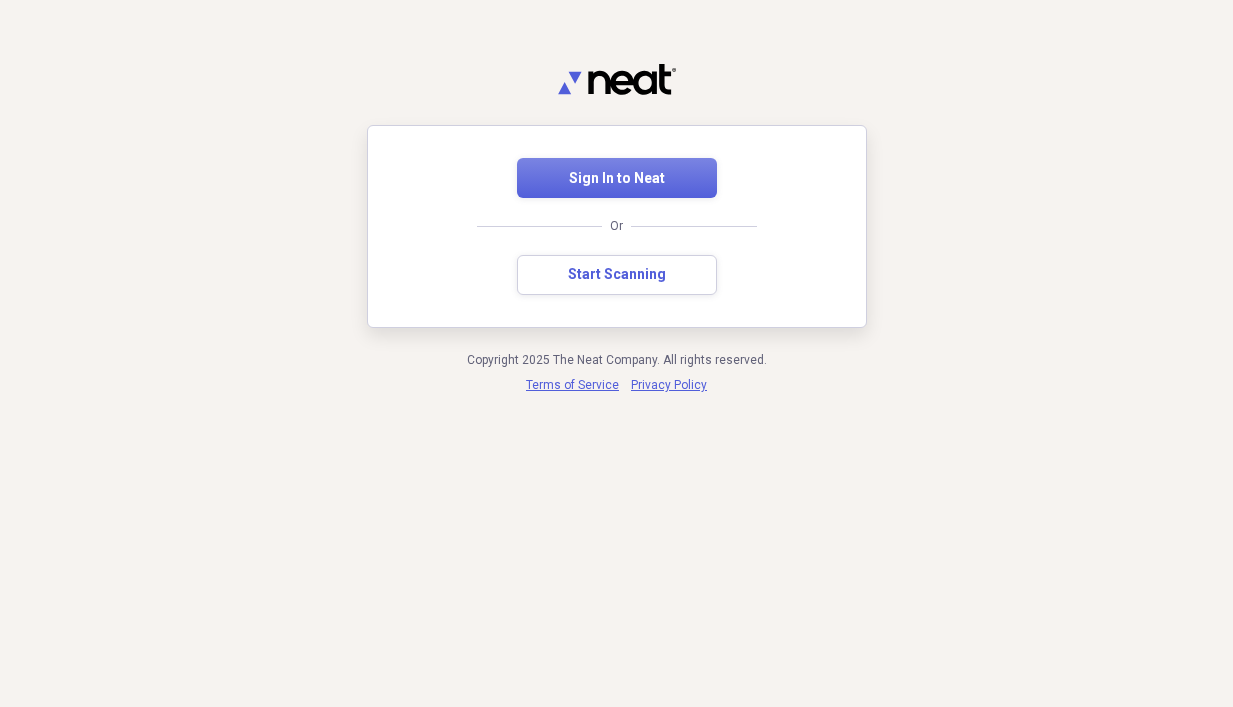 scroll, scrollTop: 0, scrollLeft: 0, axis: both 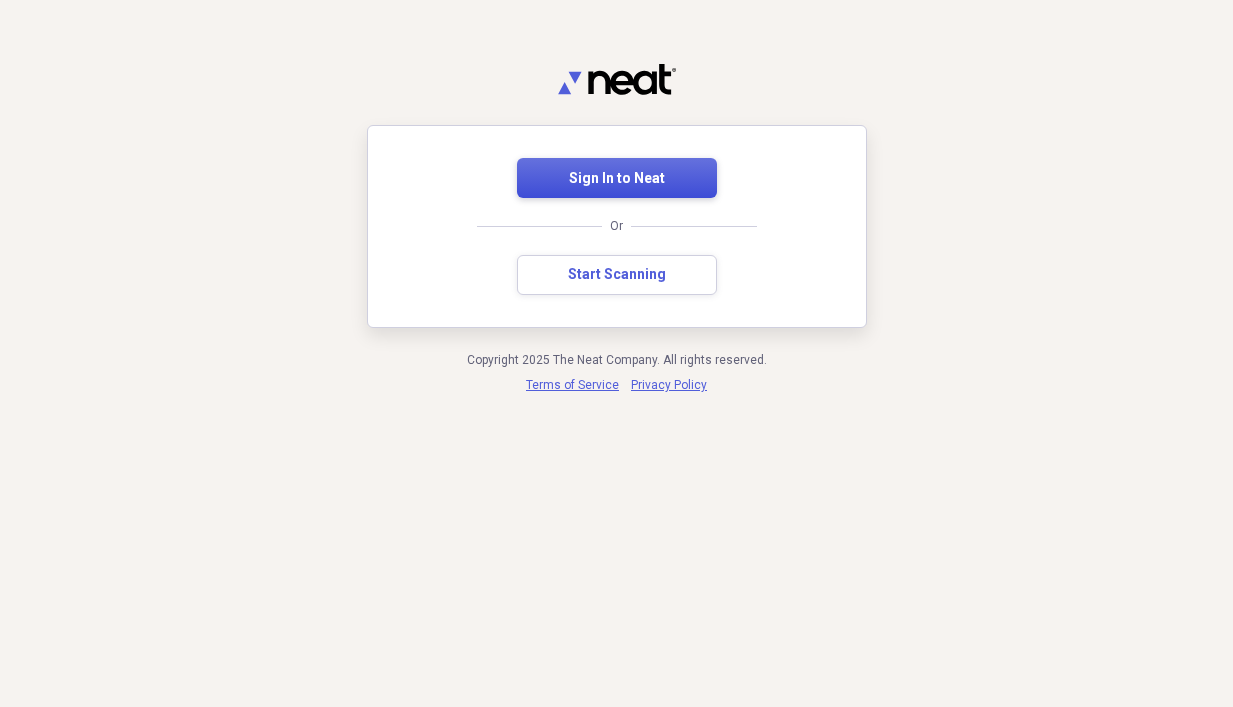 click on "Sign In to Neat" at bounding box center (617, 178) 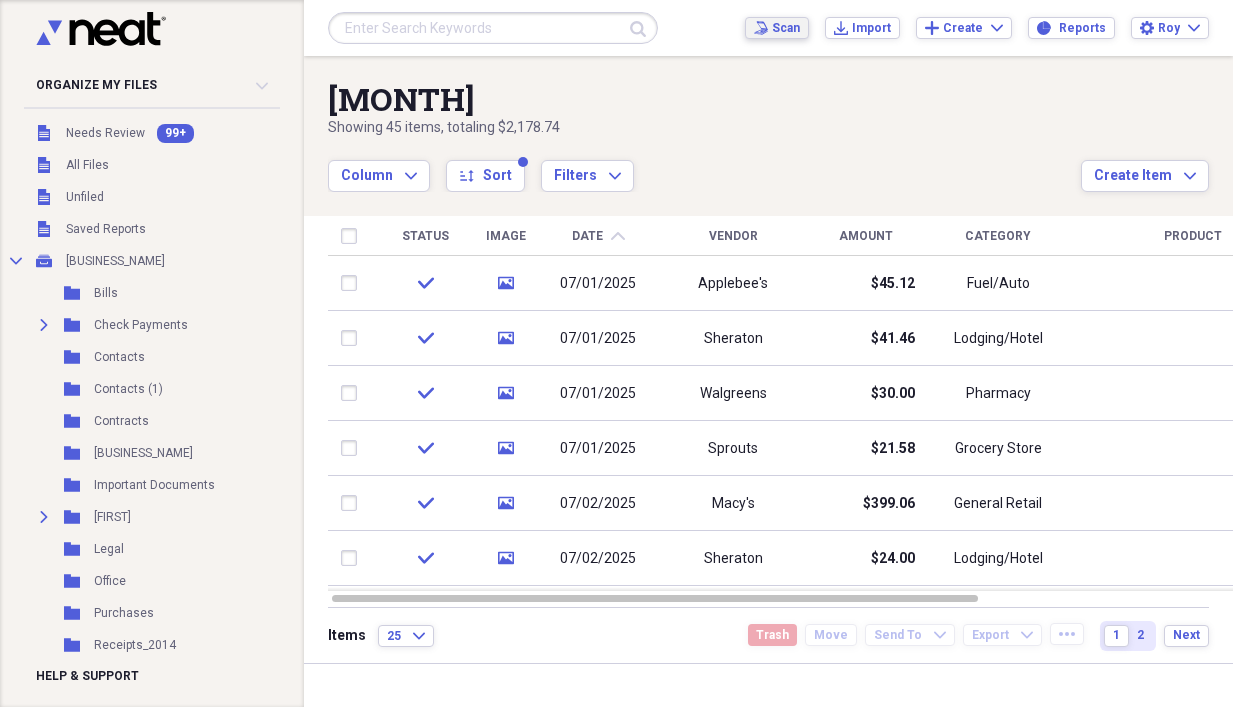 click on "Scan Scan" at bounding box center [777, 28] 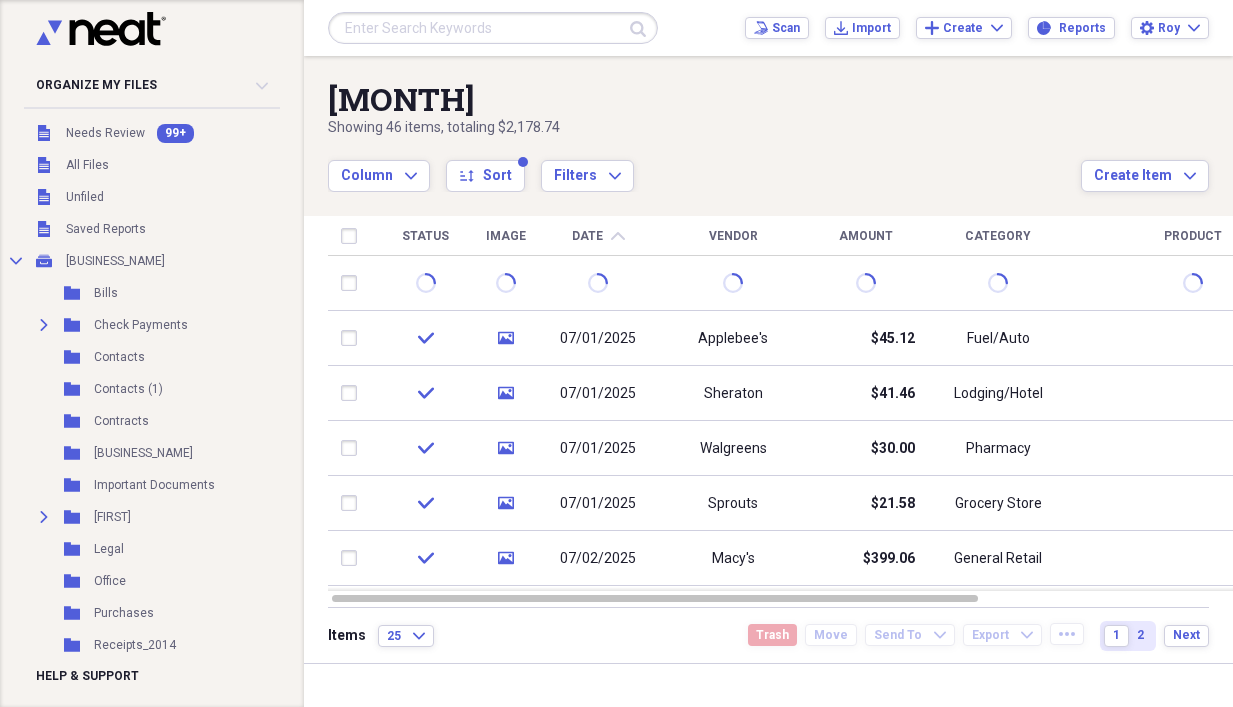 click on "Showing 46 items , totaling $2,178.74" at bounding box center [704, 128] 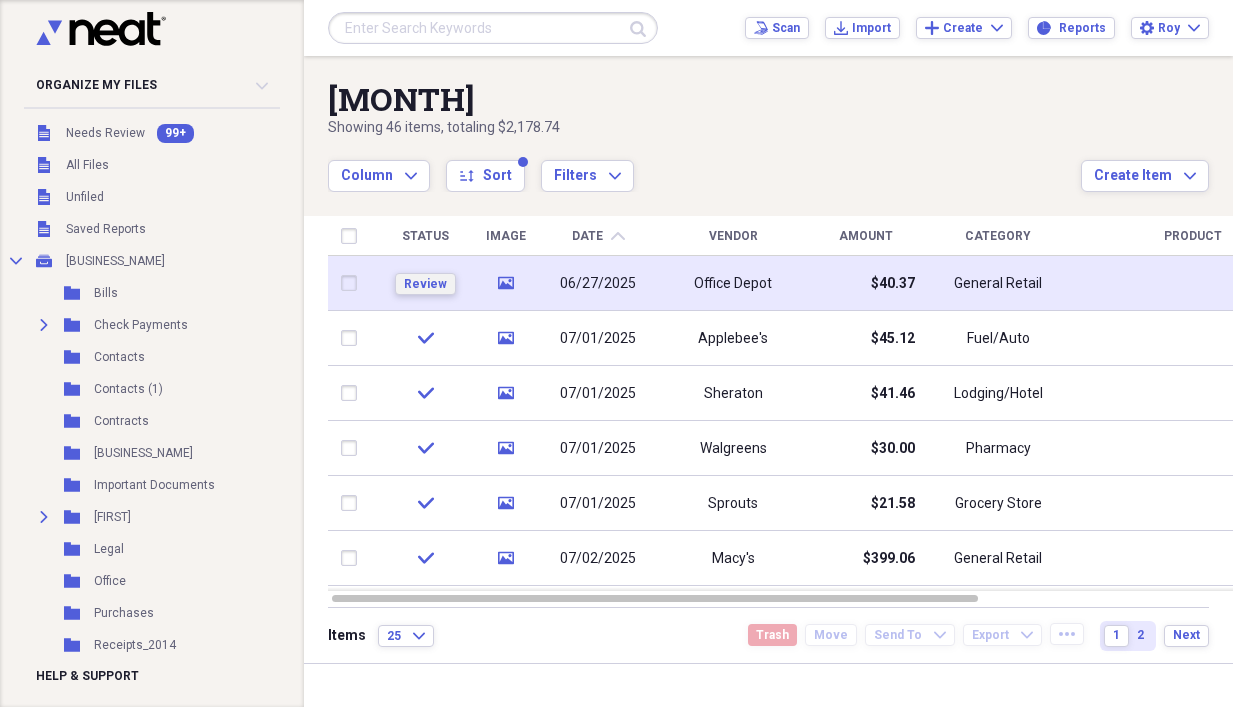 click on "Review" at bounding box center [425, 284] 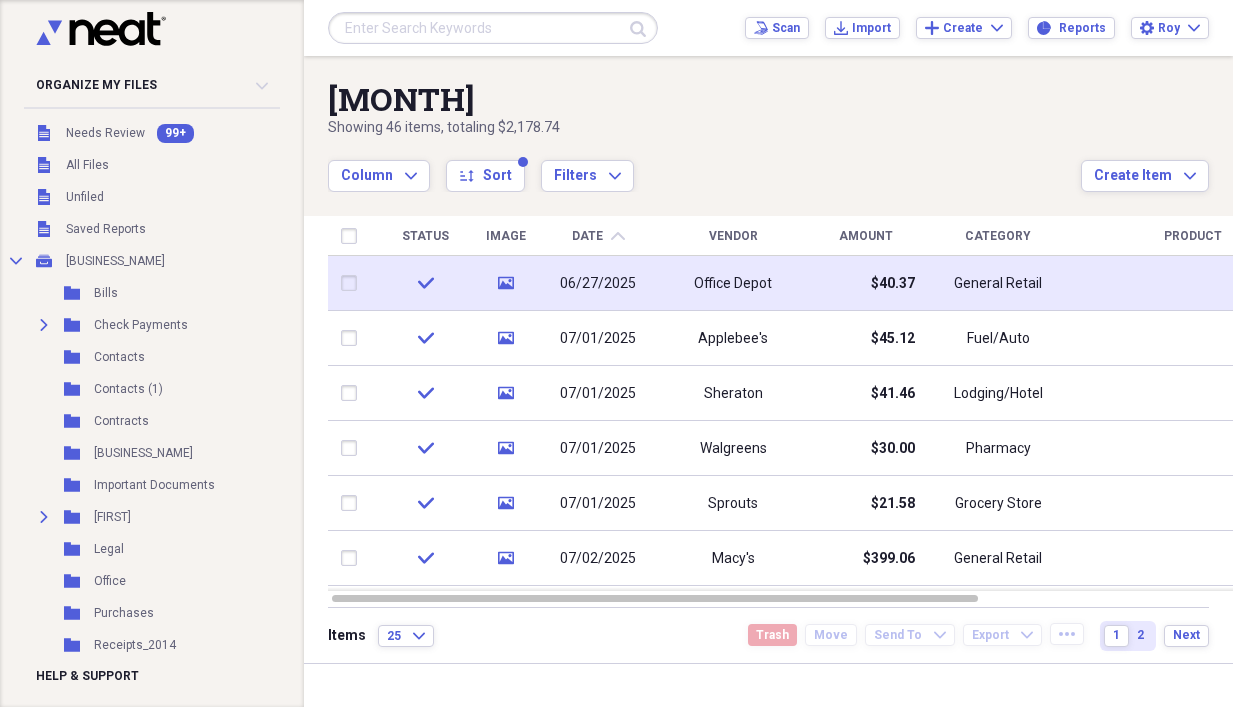 click 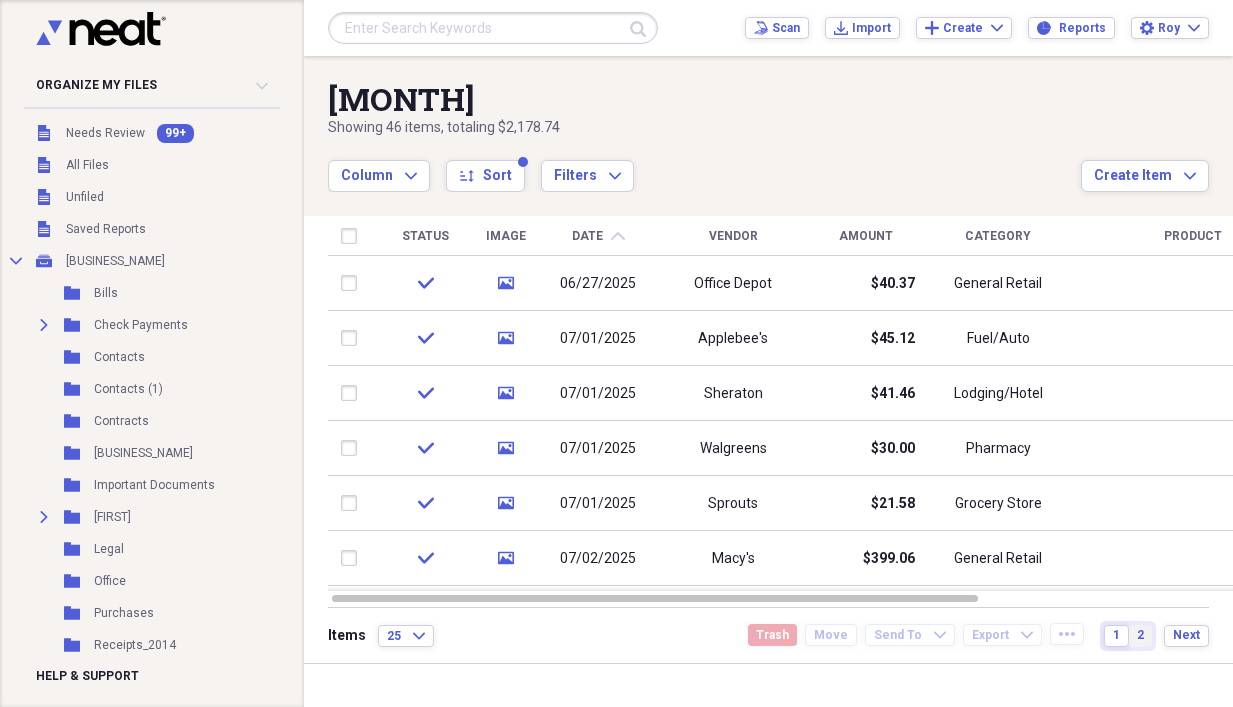 click on "2" at bounding box center [1140, 636] 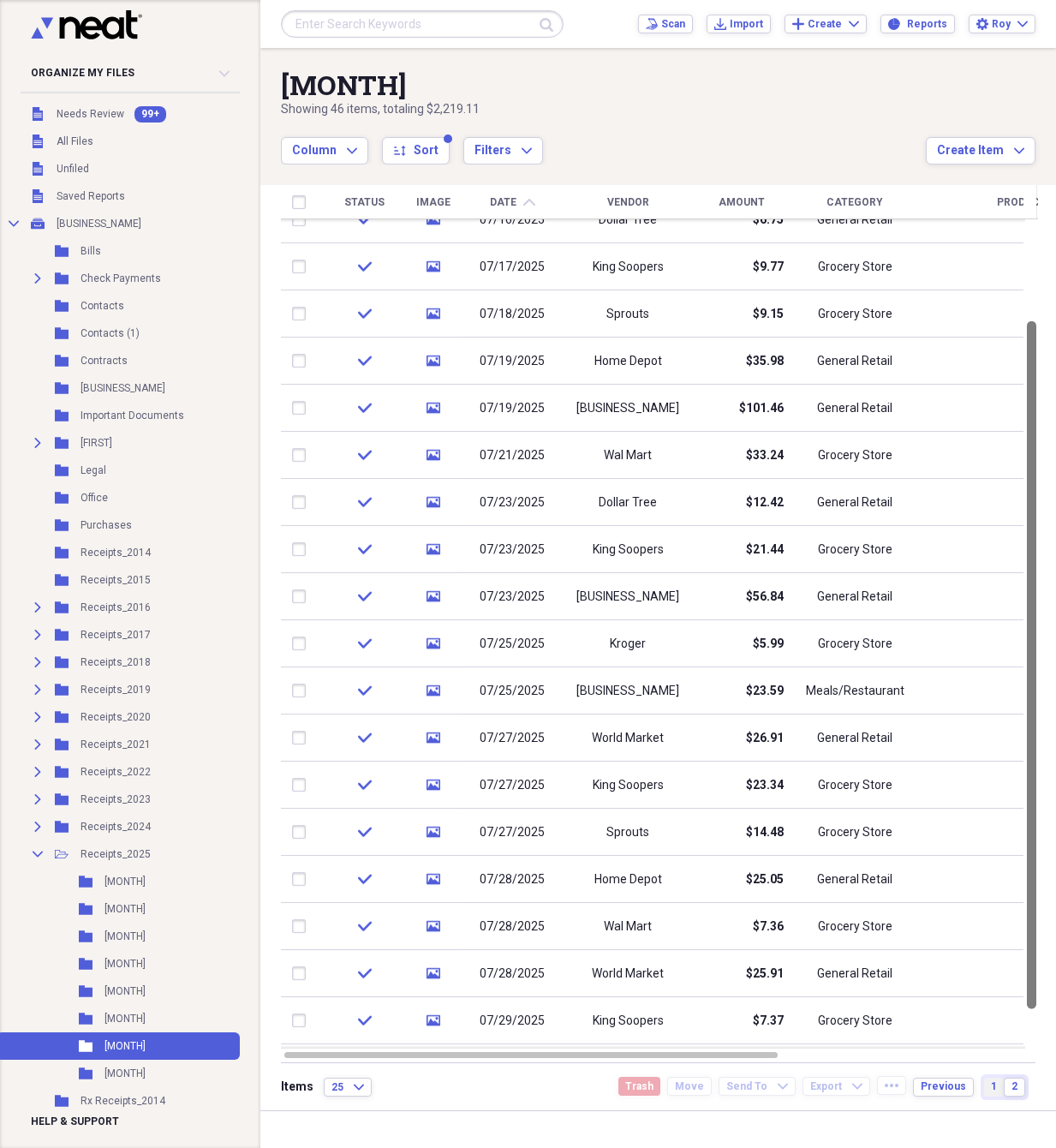 click on "1" at bounding box center [993, 1086] 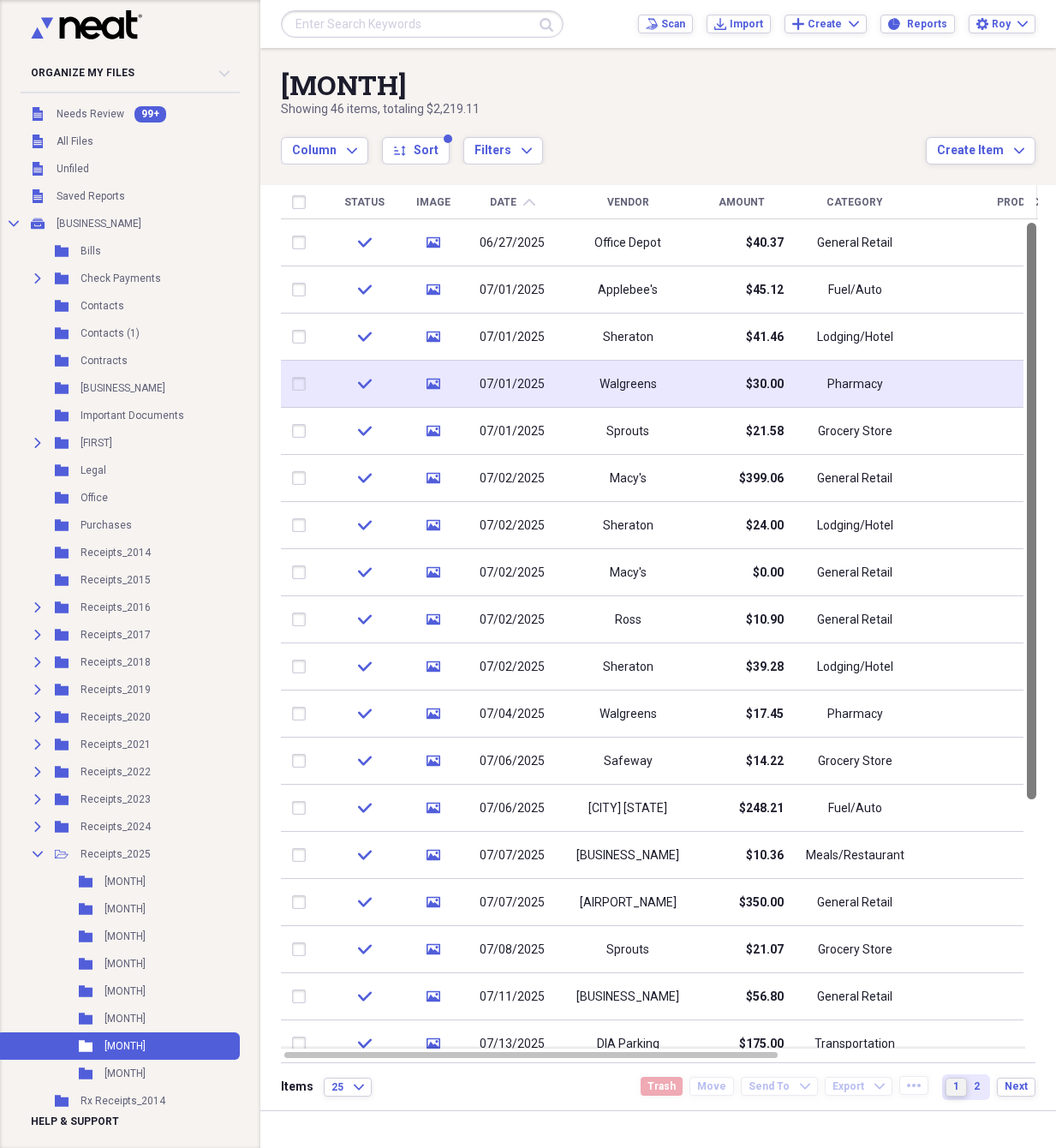 drag, startPoint x: 1047, startPoint y: 673, endPoint x: 1034, endPoint y: 406, distance: 267.31629 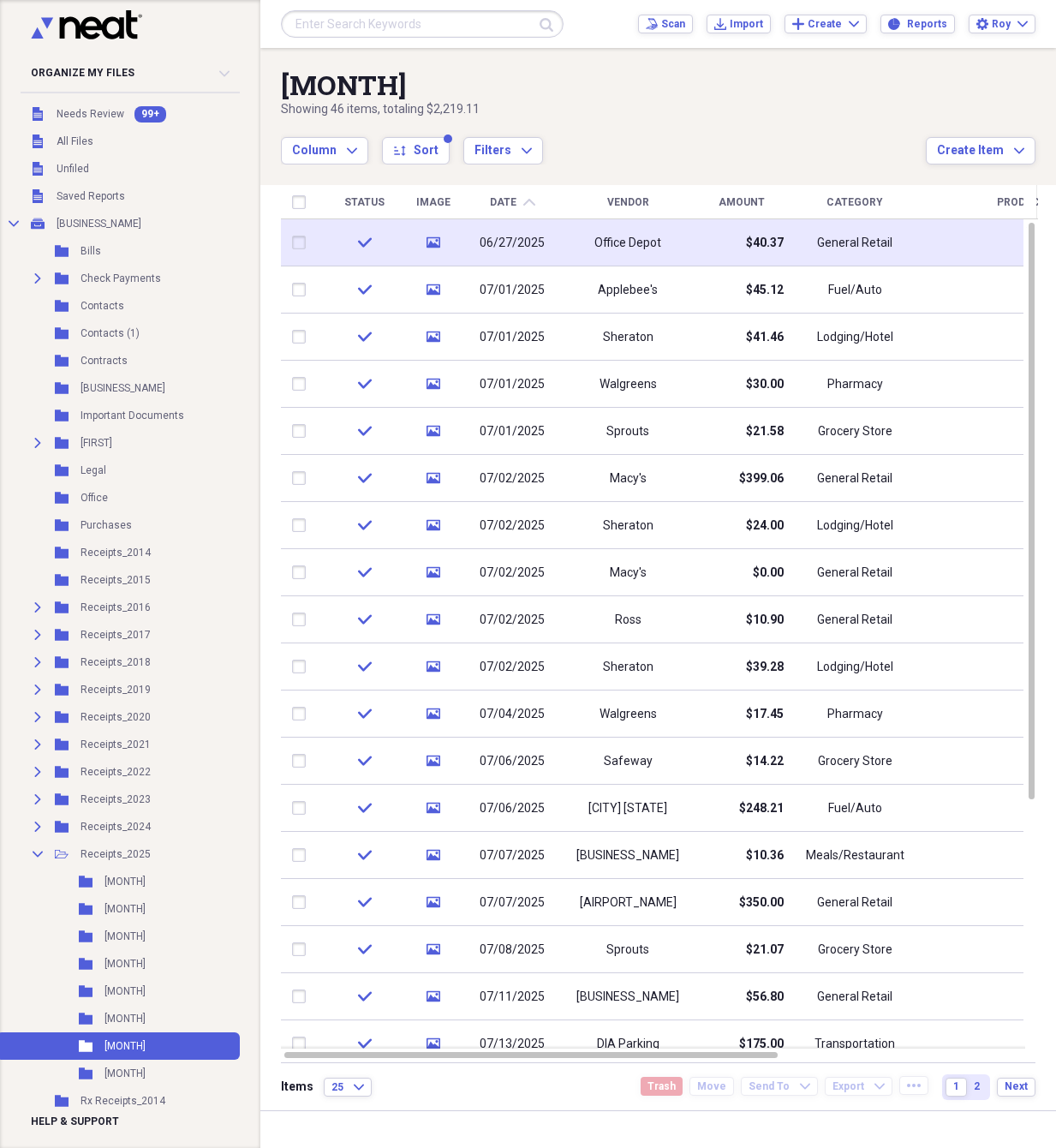 click at bounding box center [302, 242] 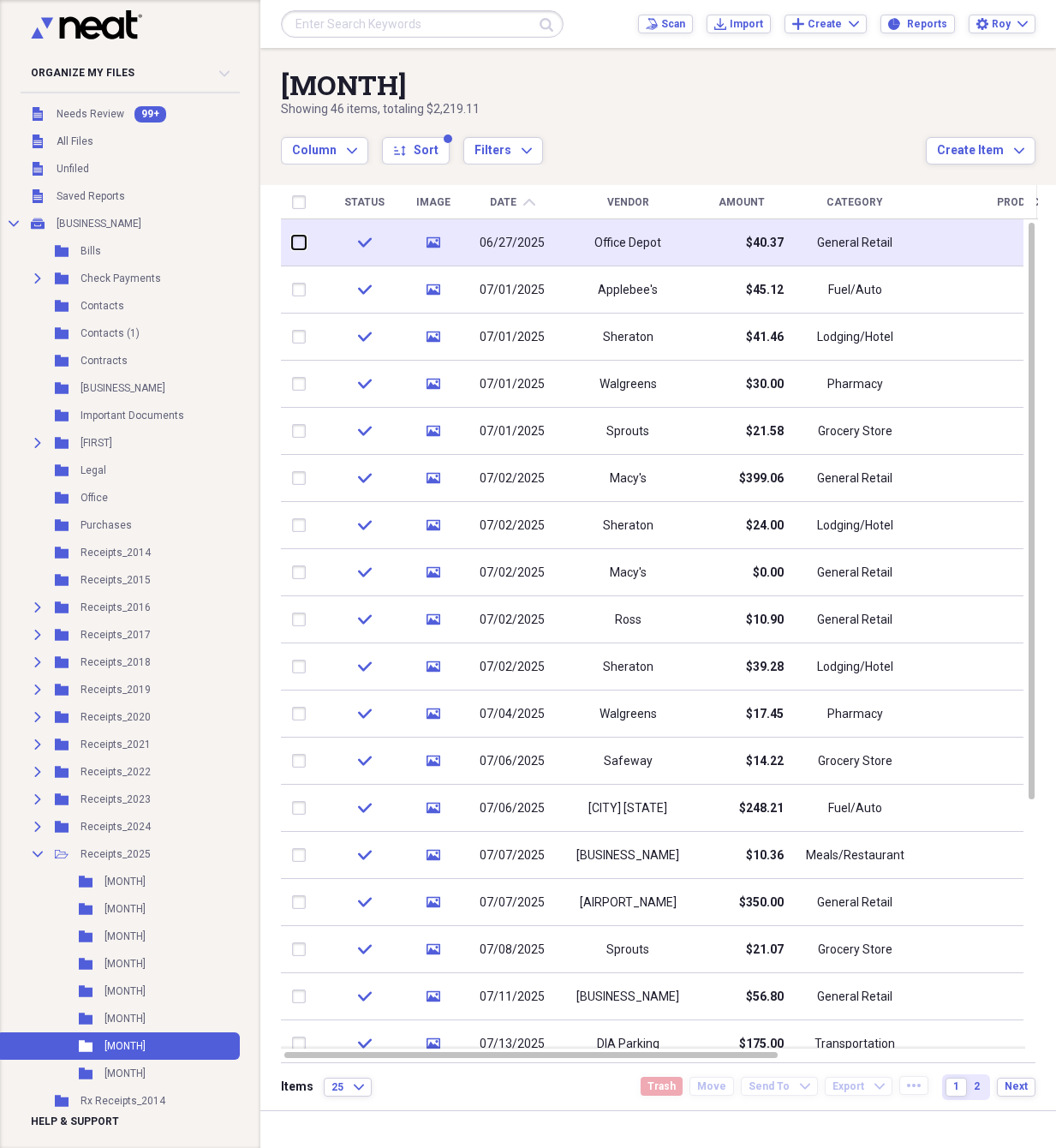 click at bounding box center (292, 242) 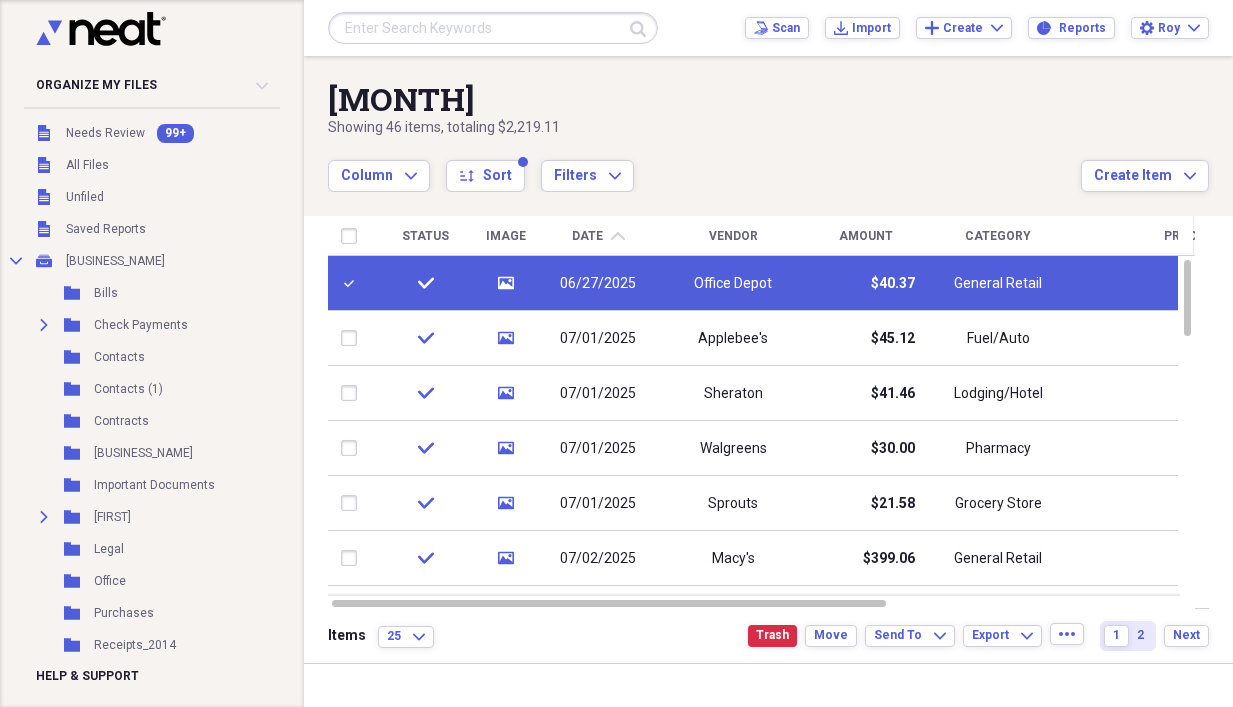 click on "06/27/2025" at bounding box center [598, 284] 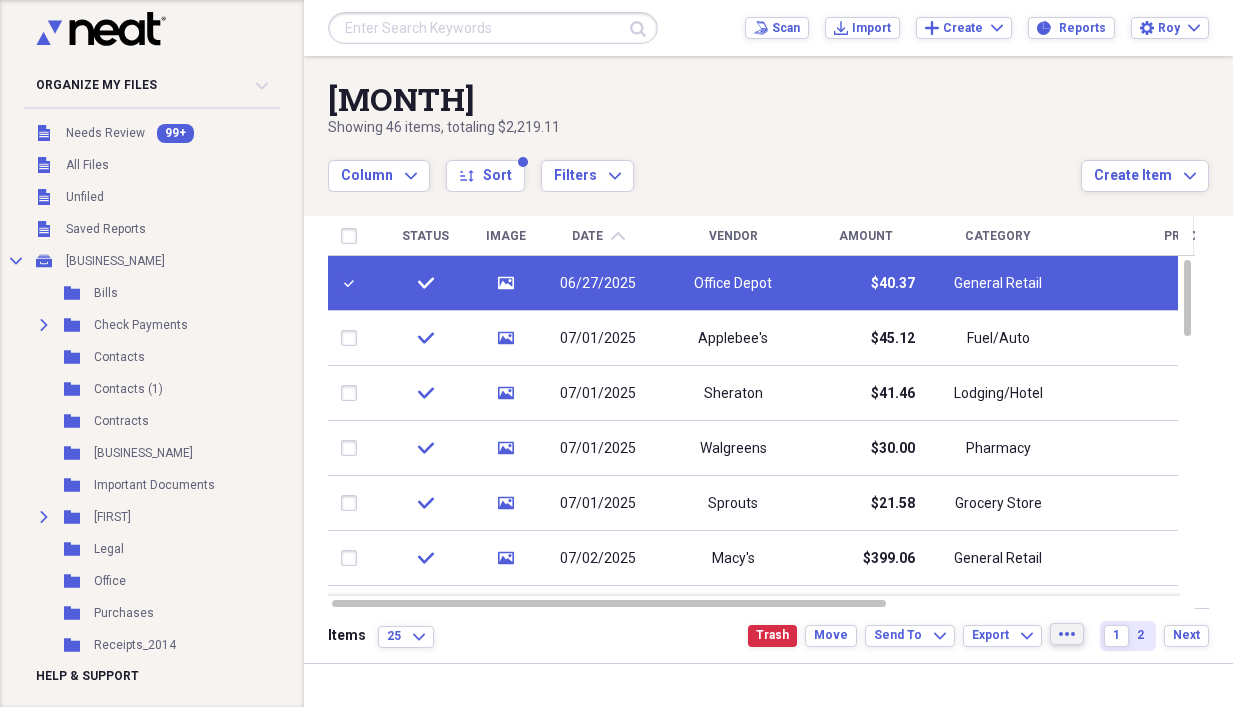 click on "more" at bounding box center [1067, 634] 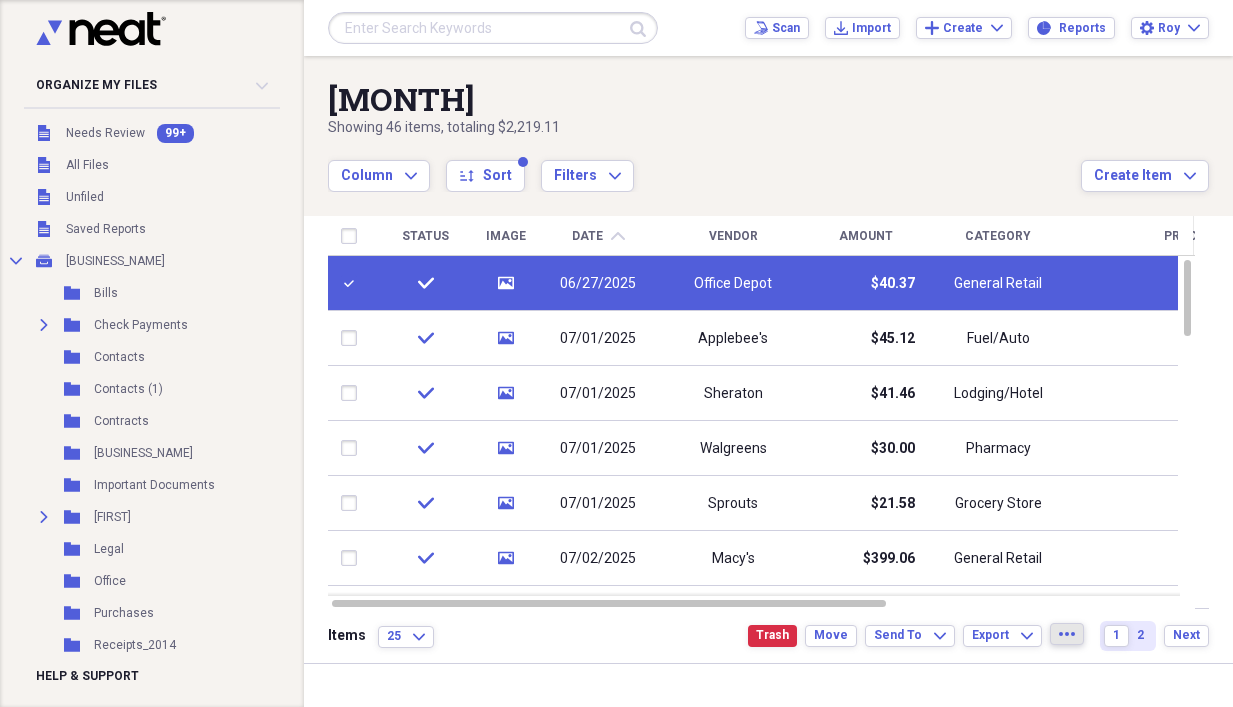 click 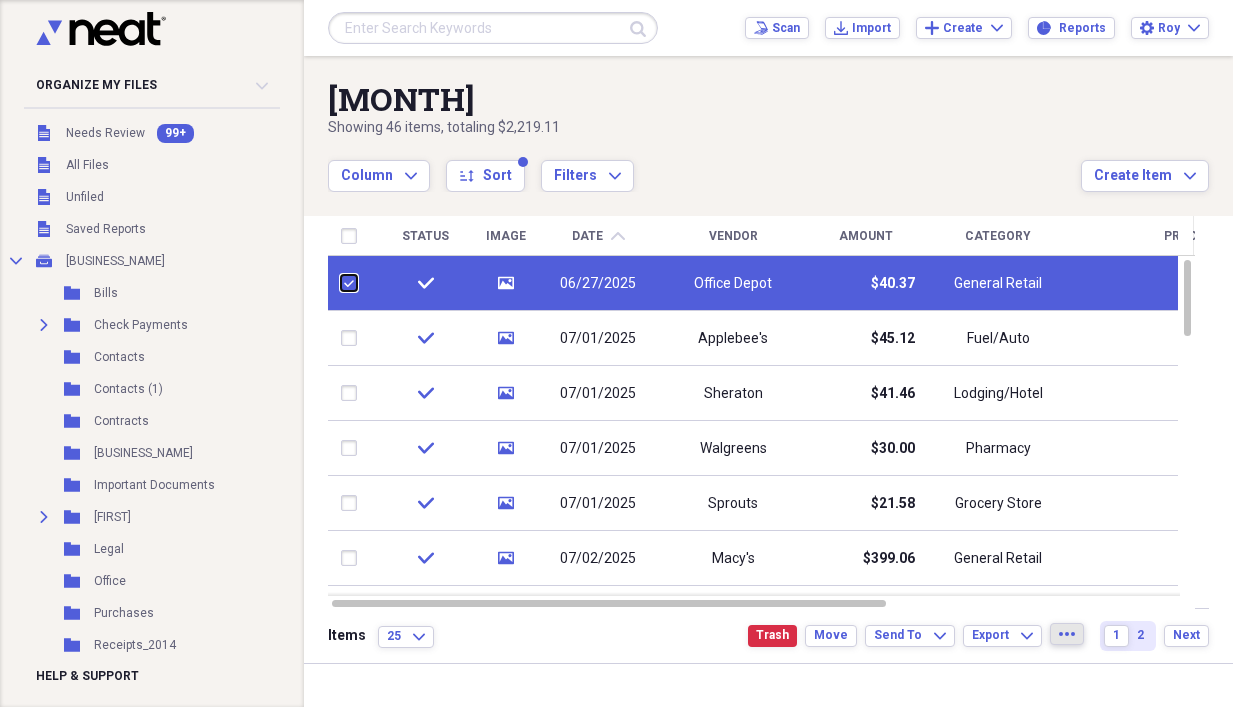 click at bounding box center [341, 283] 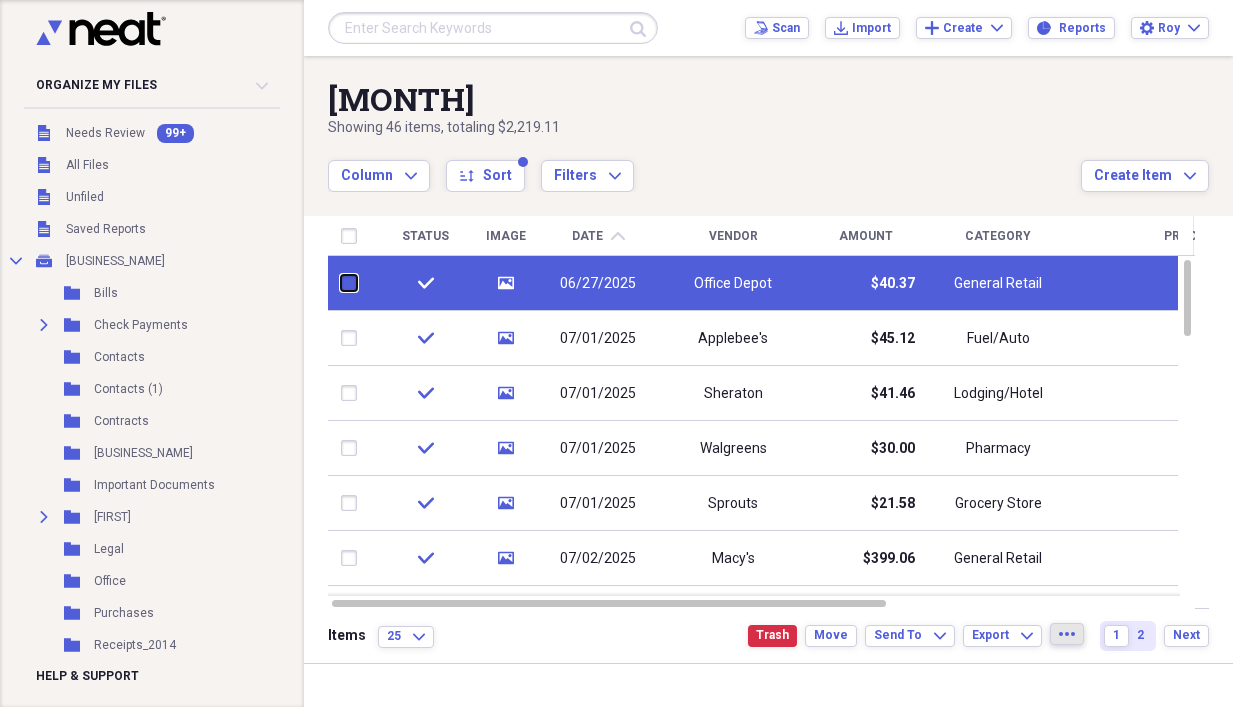 checkbox on "false" 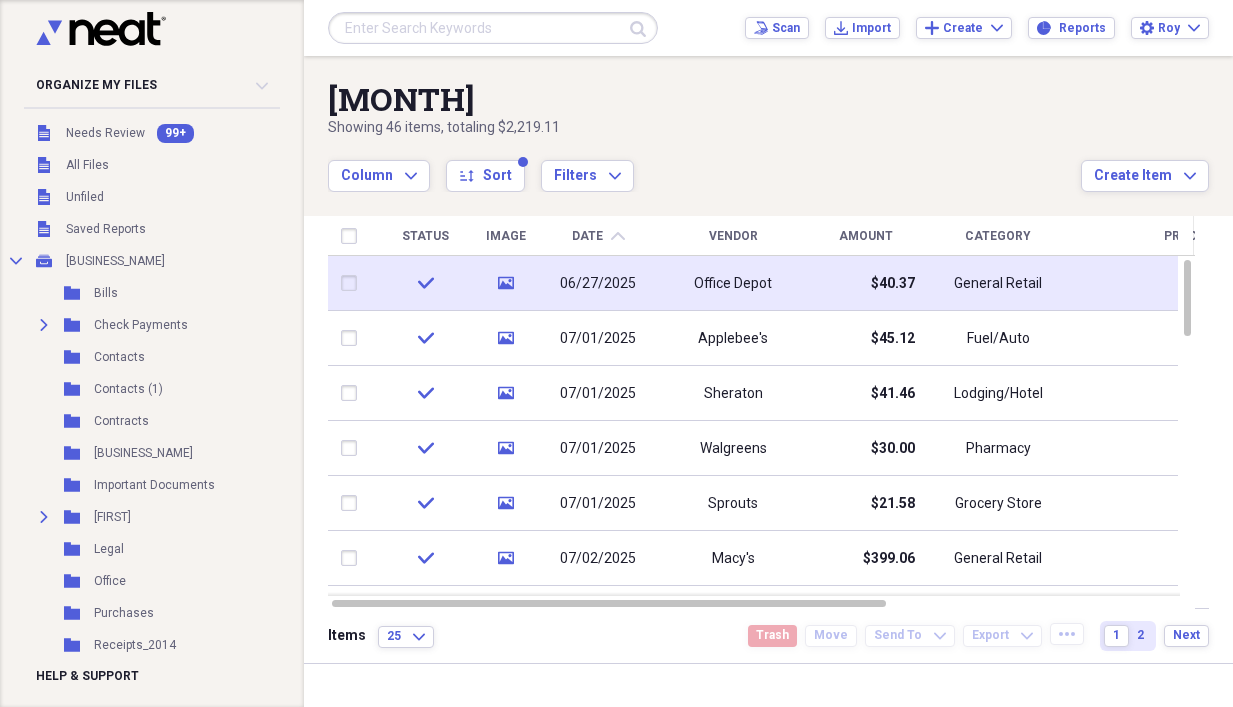 click on "check" at bounding box center [425, 283] 